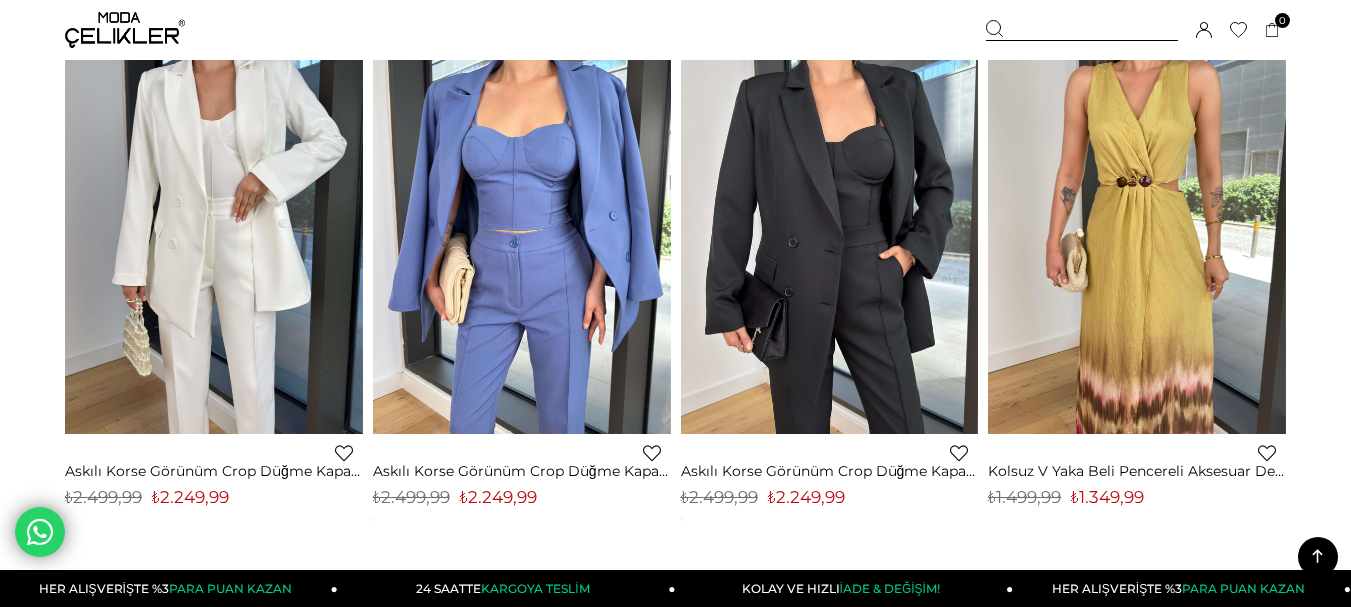 scroll, scrollTop: 807, scrollLeft: 0, axis: vertical 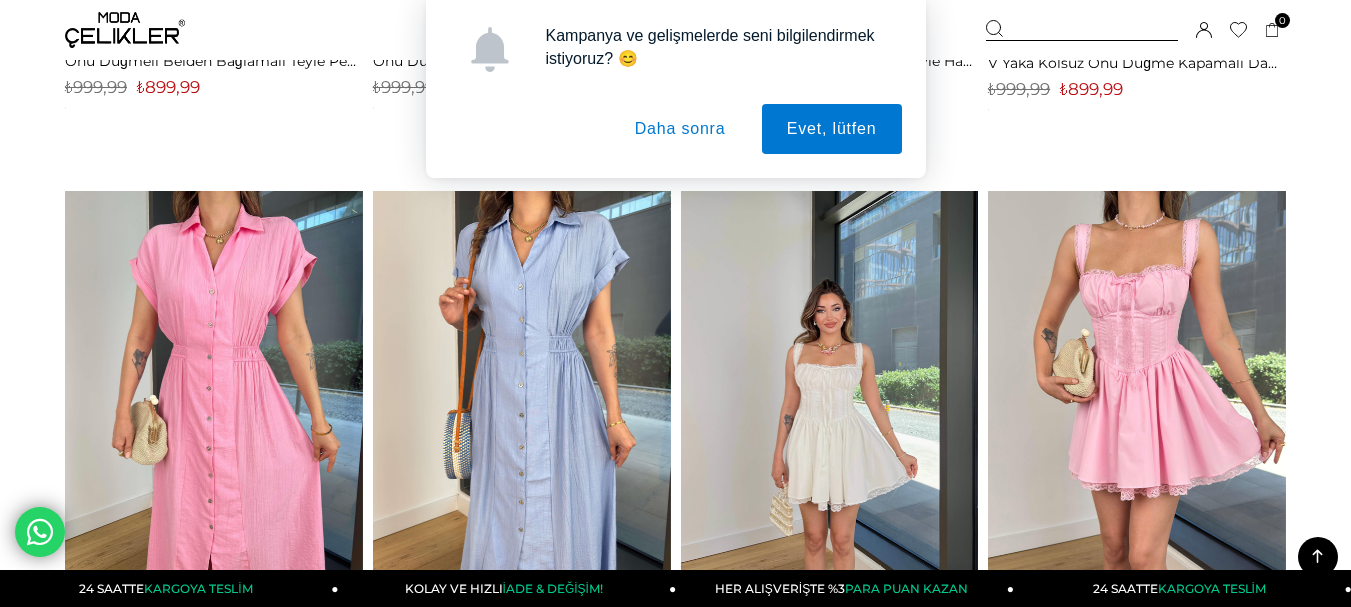 click on "Daha sonra" at bounding box center (680, 129) 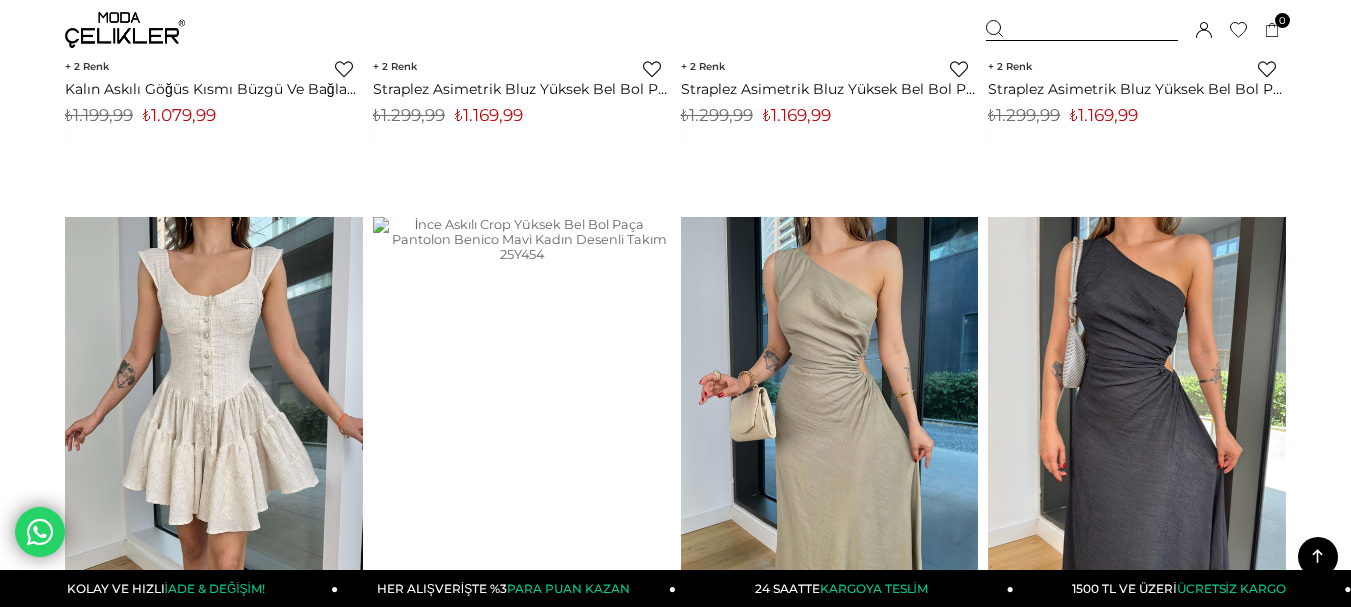 scroll, scrollTop: 4199, scrollLeft: 0, axis: vertical 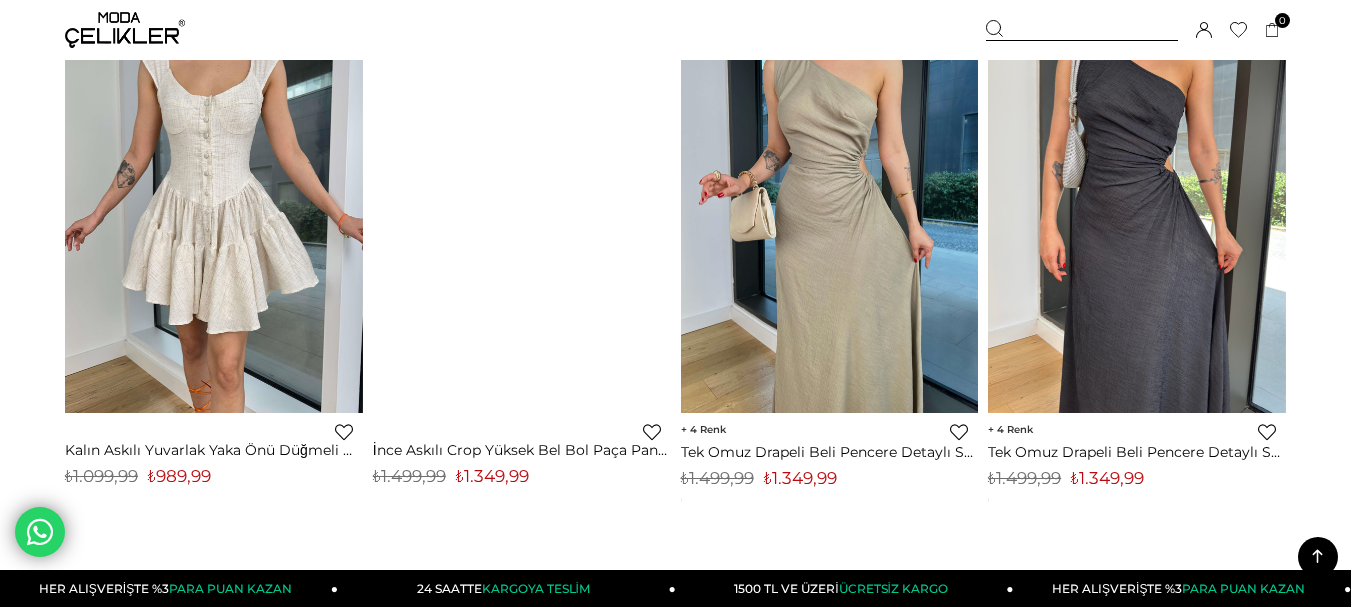 click on "İnce Askılı Crop Yüksek Bel Bol Paça Pantolon Benico Mavi Kadın Desenli Takım 25Y454" at bounding box center (522, 450) 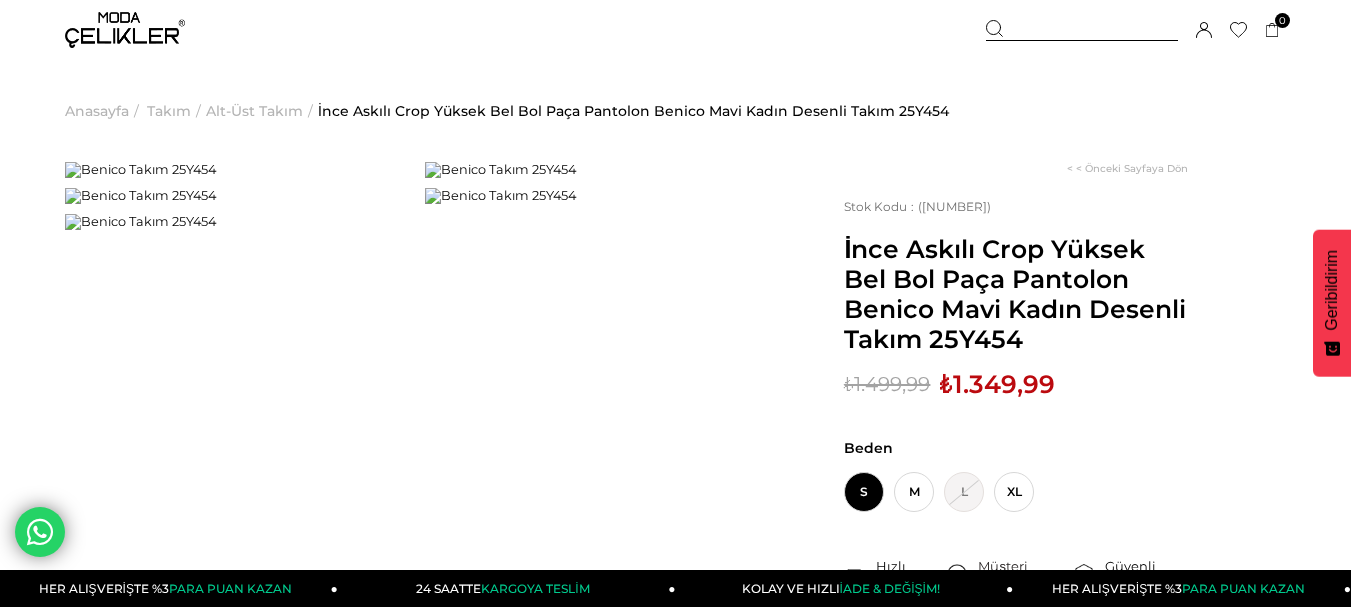 scroll, scrollTop: 0, scrollLeft: 0, axis: both 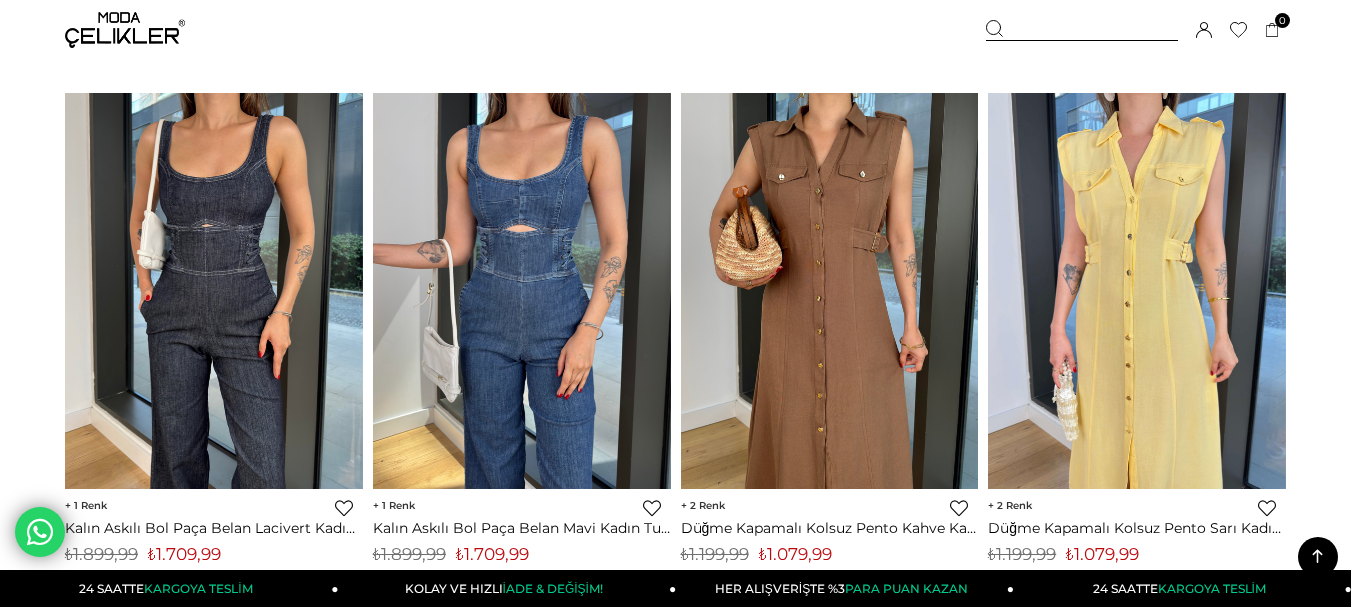 click on "Kalın Askılı Bol Paça Belan Mavi Kadın Tulum 25Y469" at bounding box center [522, 528] 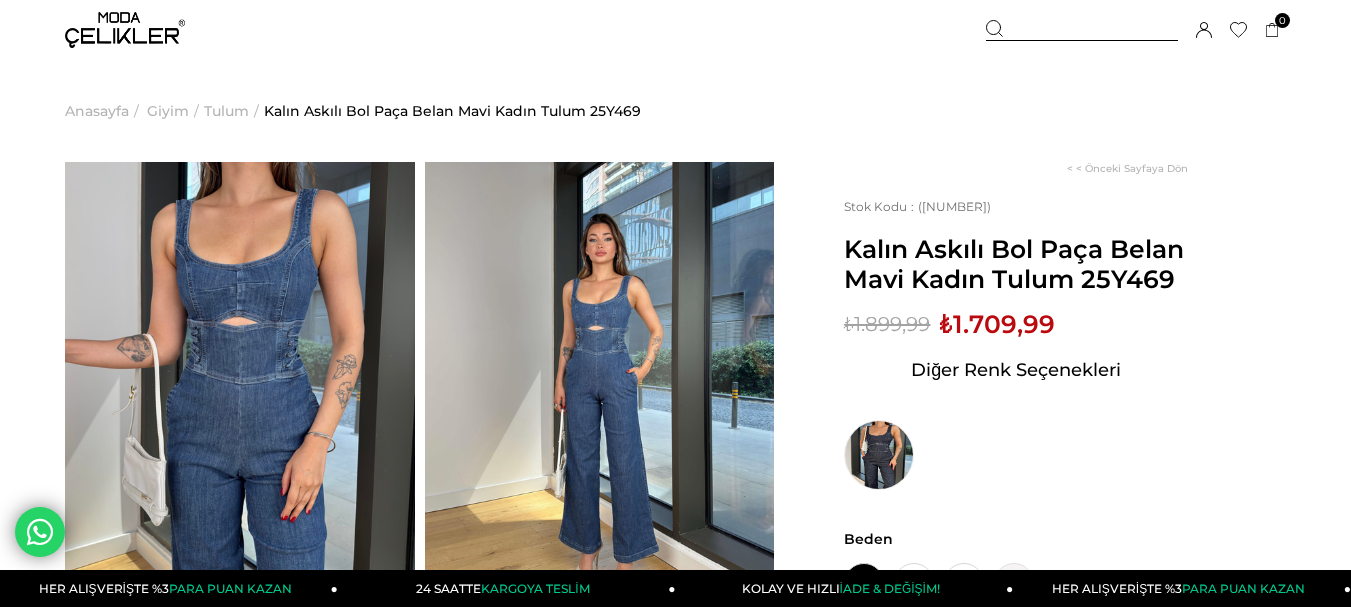 scroll, scrollTop: 0, scrollLeft: 0, axis: both 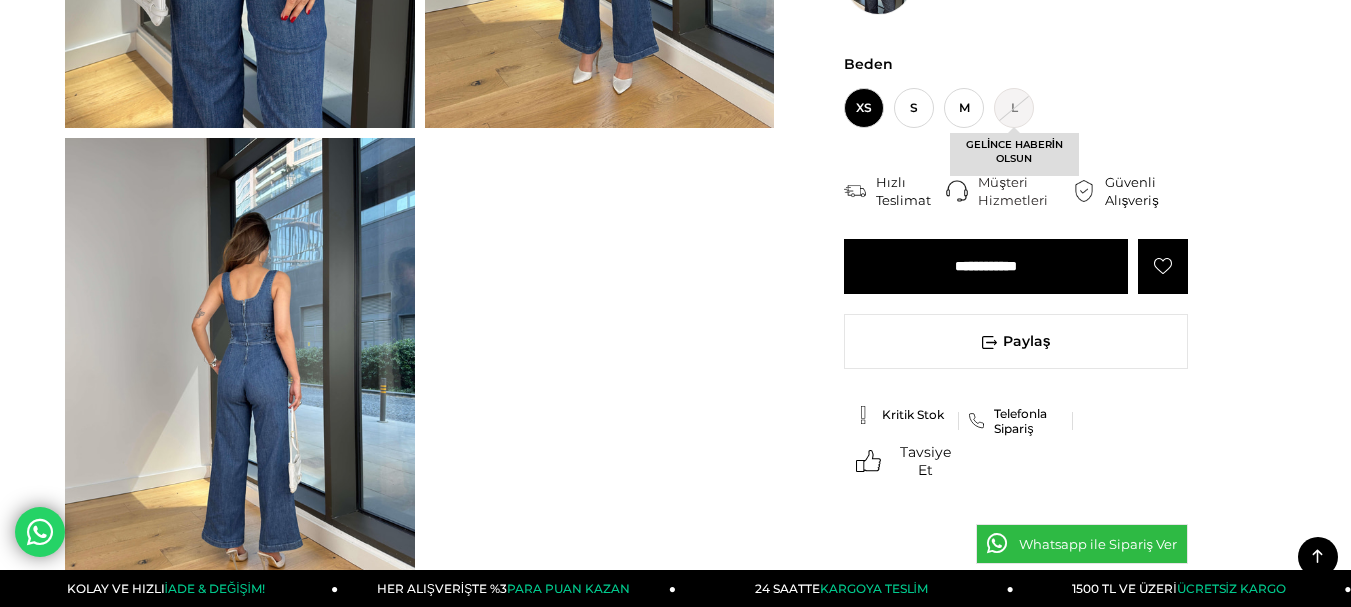 click on "L GELİNCE HABERİN   OLSUN" at bounding box center (1014, 108) 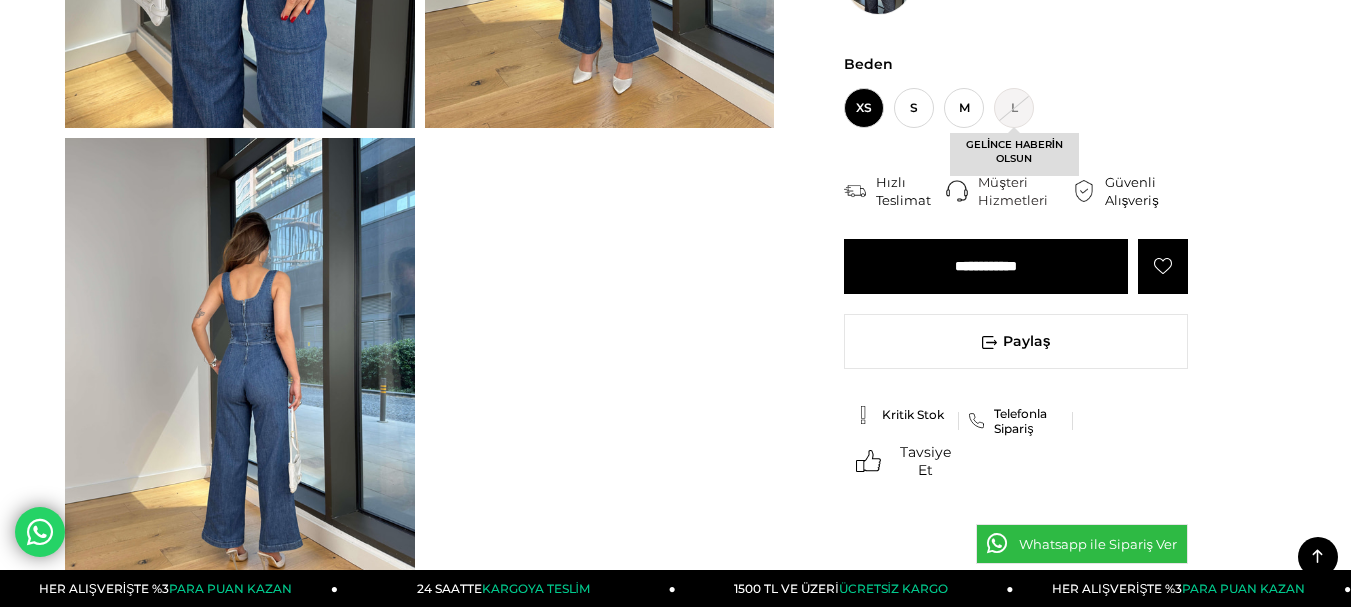 click on "L GELİNCE HABERİN   OLSUN" at bounding box center [1014, 108] 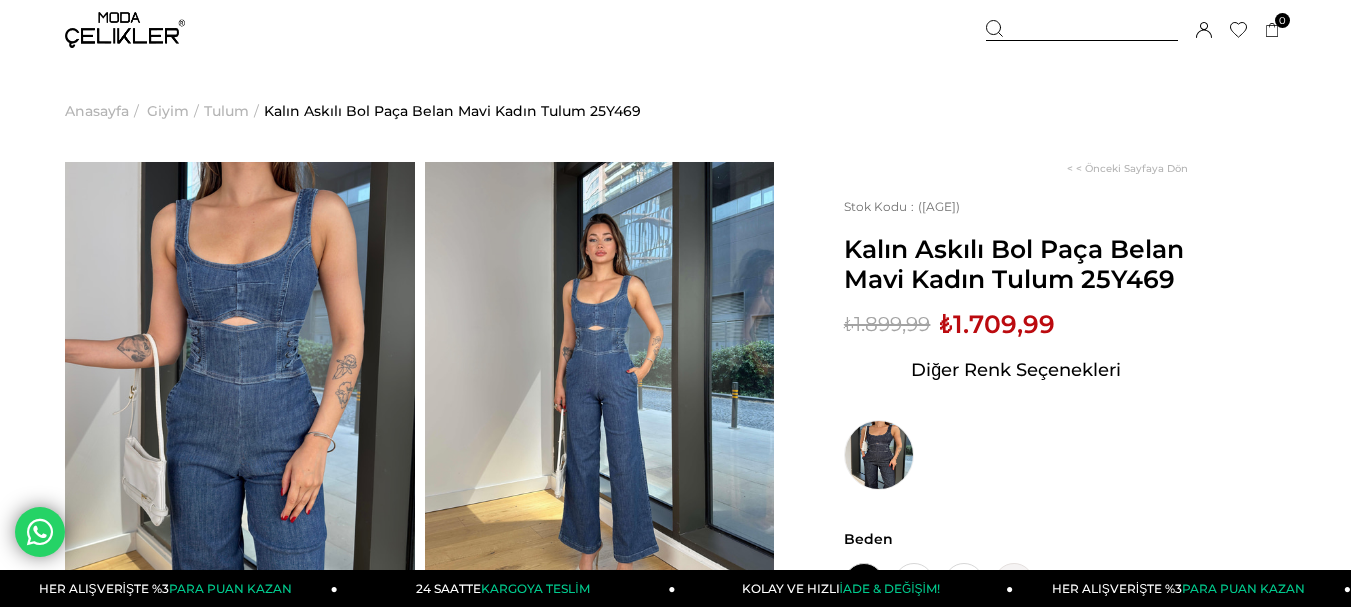 scroll, scrollTop: 193, scrollLeft: 0, axis: vertical 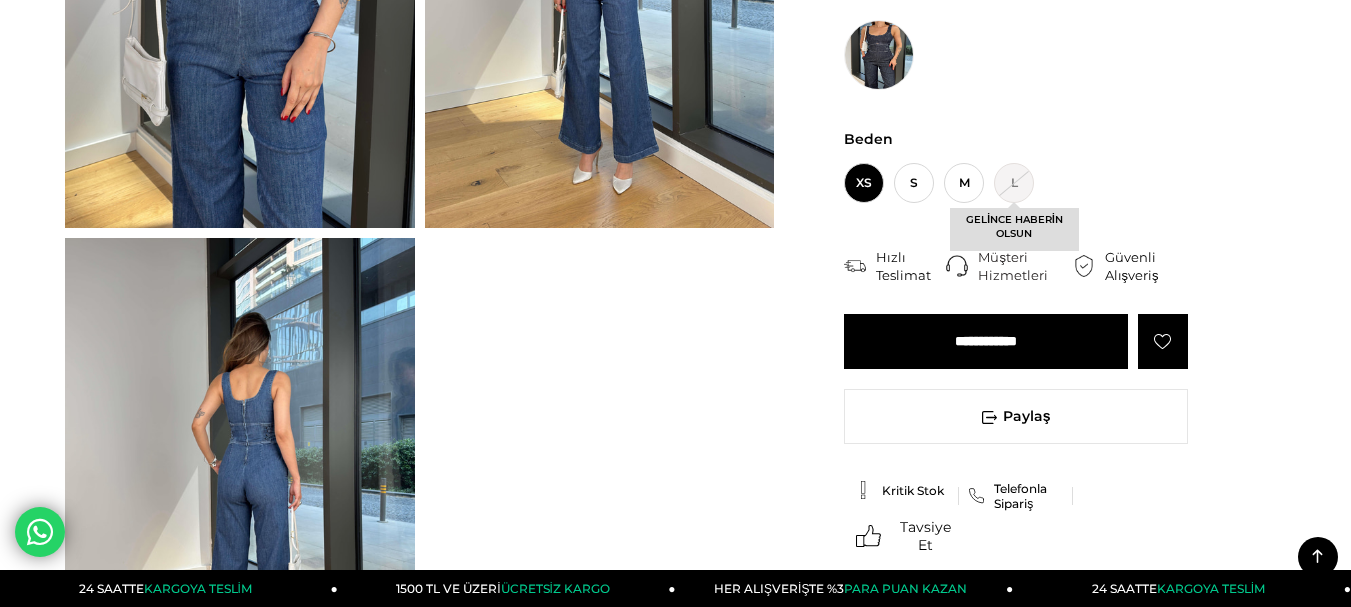 click on "L GELİNCE HABERİN   OLSUN" at bounding box center (1014, 183) 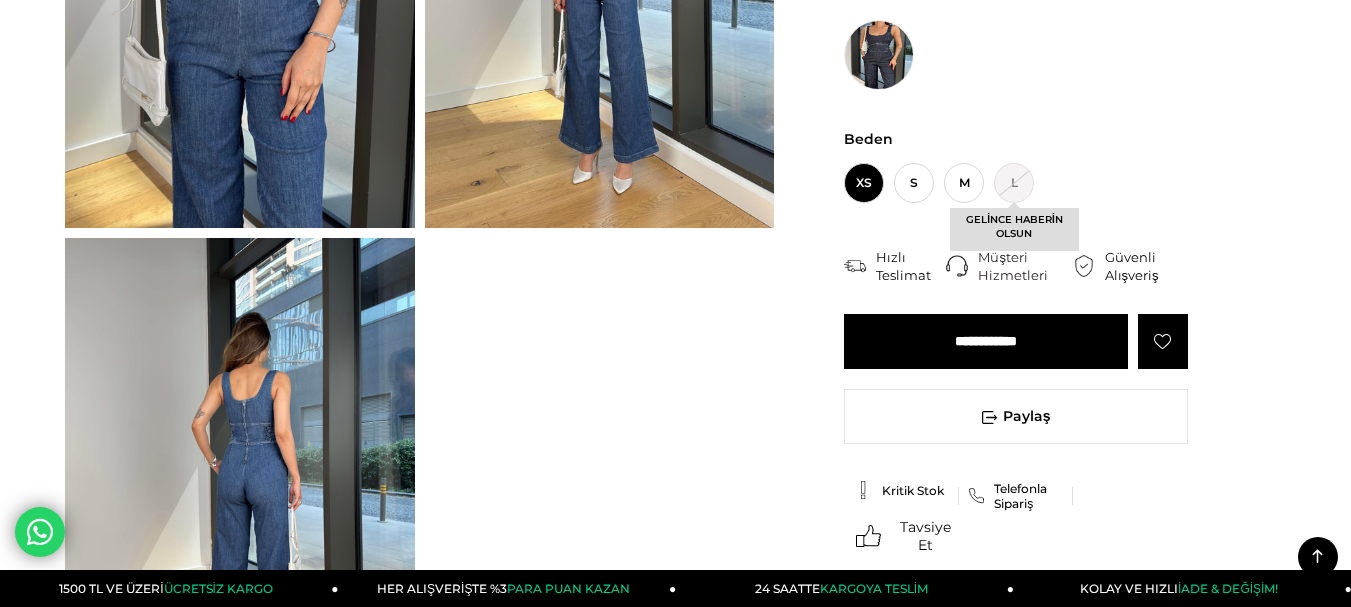 click on "L GELİNCE HABERİN   OLSUN" at bounding box center (1014, 183) 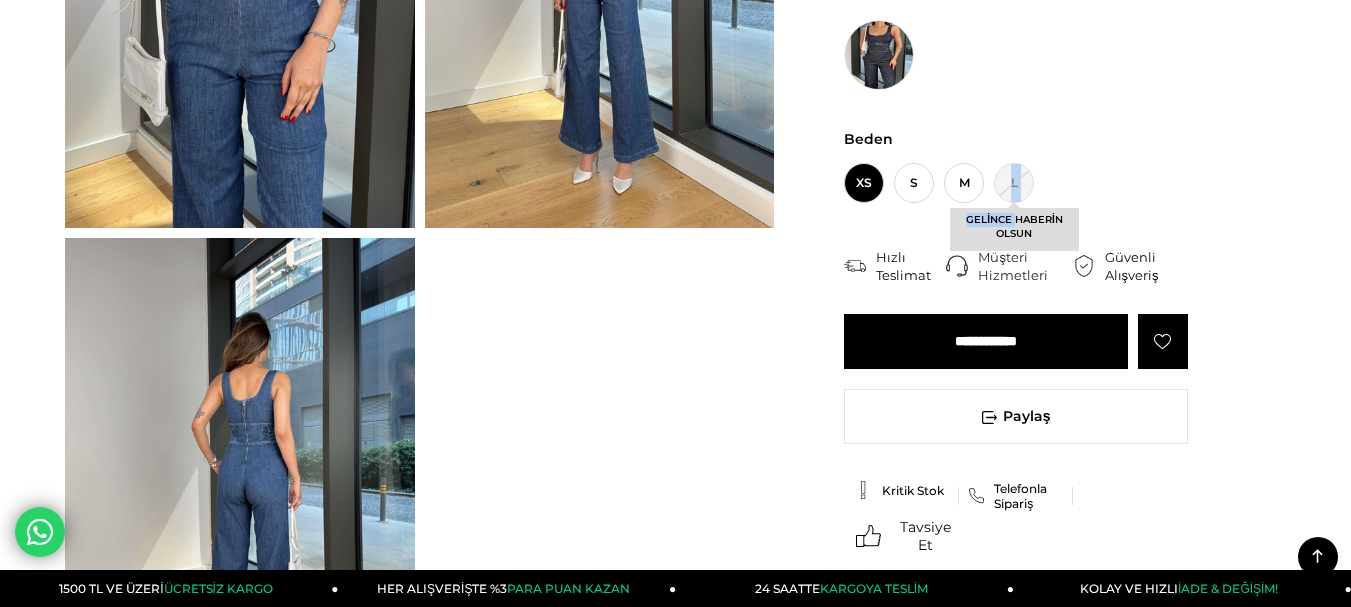 click on "L GELİNCE HABERİN   OLSUN" at bounding box center (1014, 183) 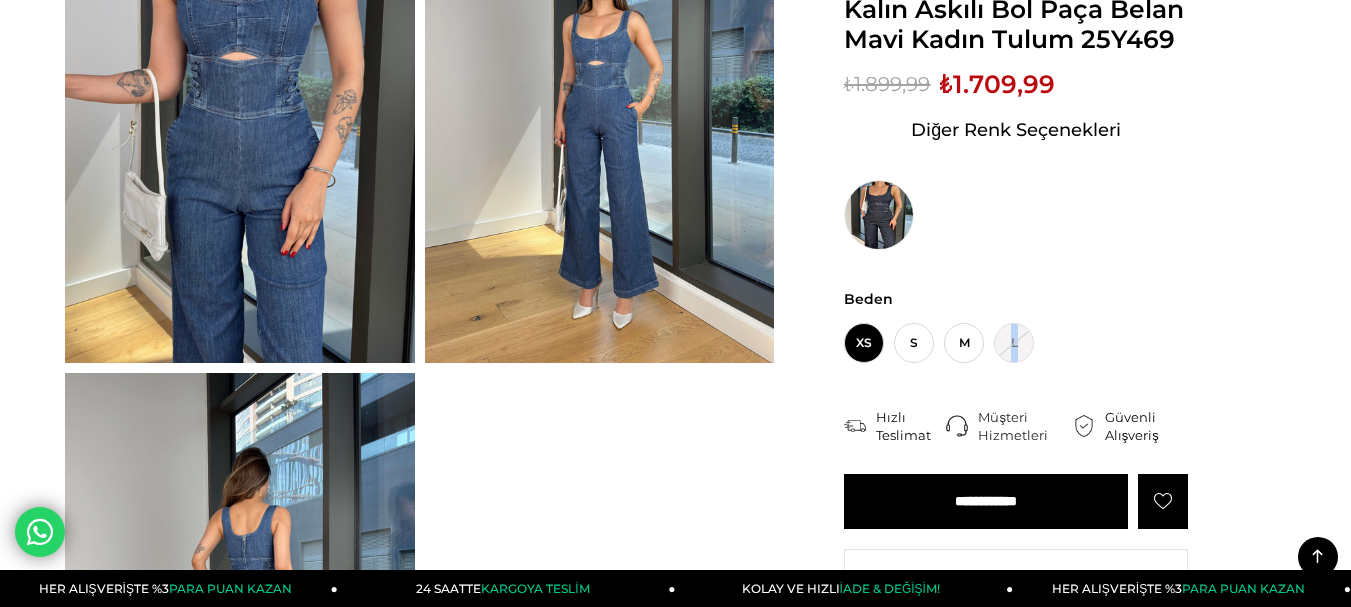 scroll, scrollTop: 300, scrollLeft: 0, axis: vertical 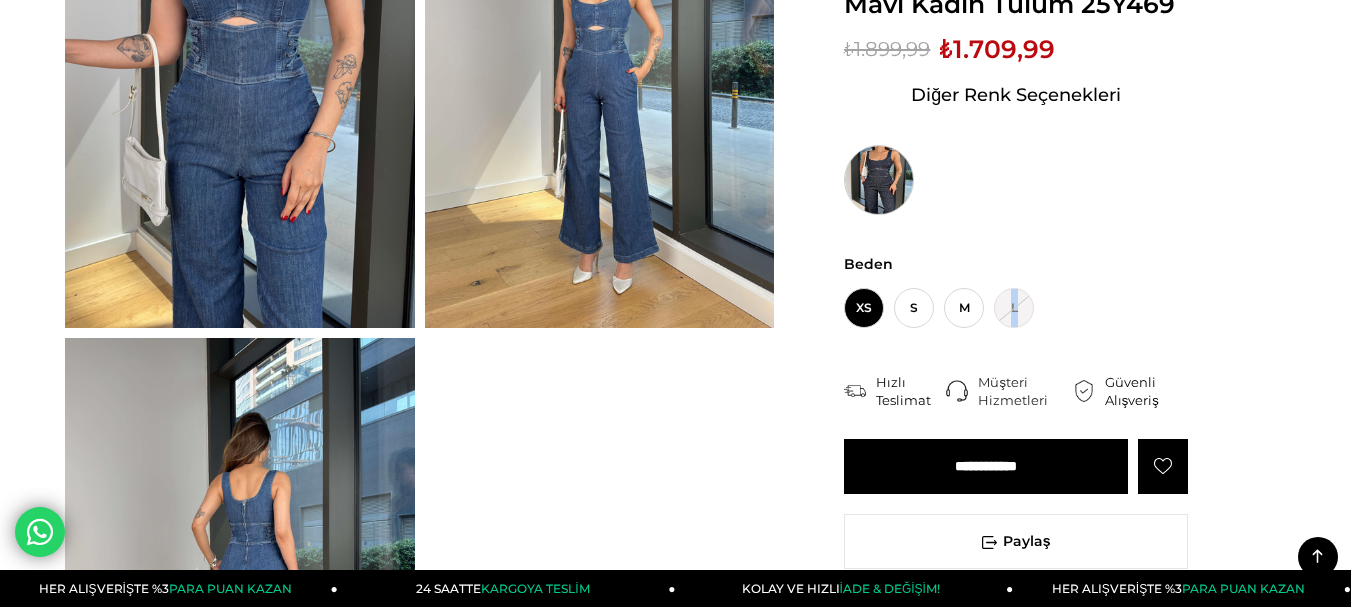 click at bounding box center (879, 180) 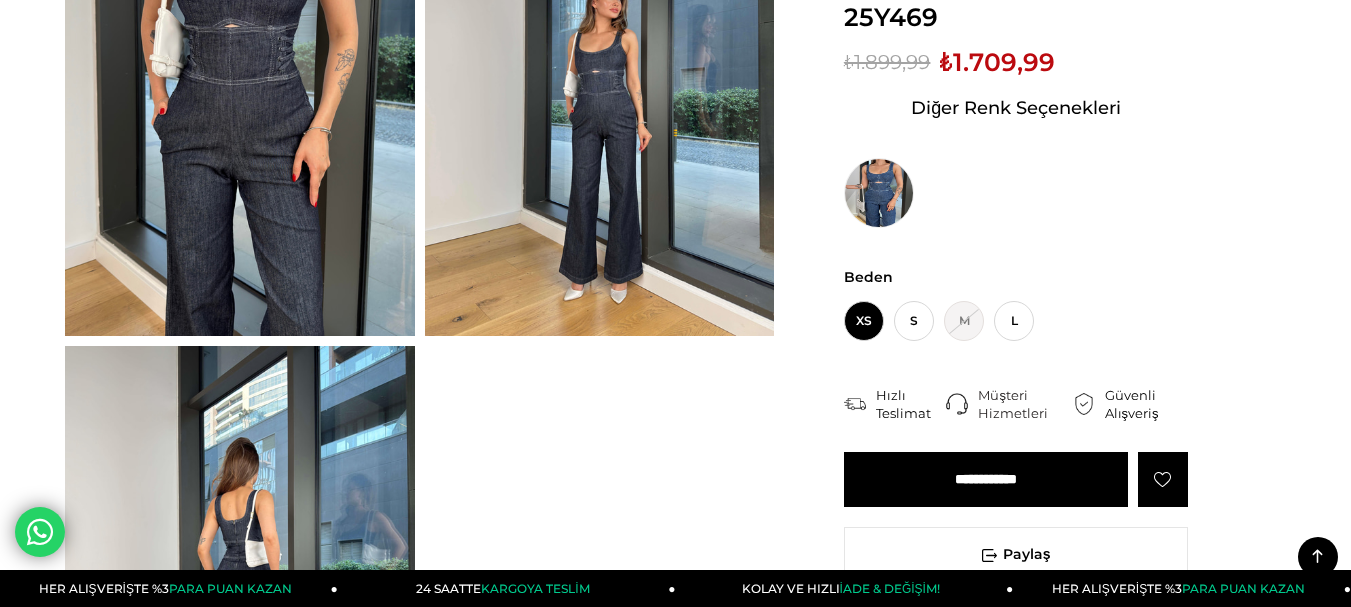scroll, scrollTop: 0, scrollLeft: 0, axis: both 